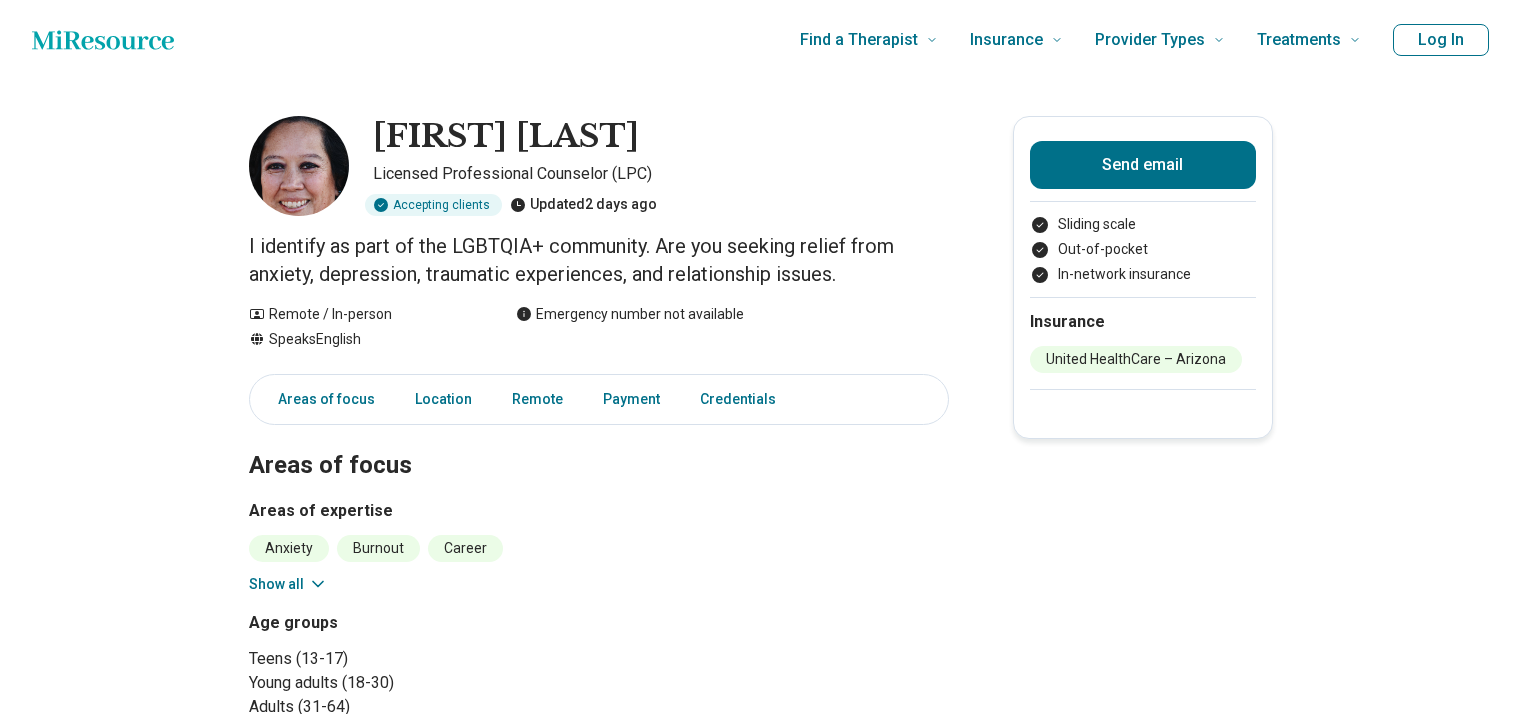 scroll, scrollTop: 0, scrollLeft: 0, axis: both 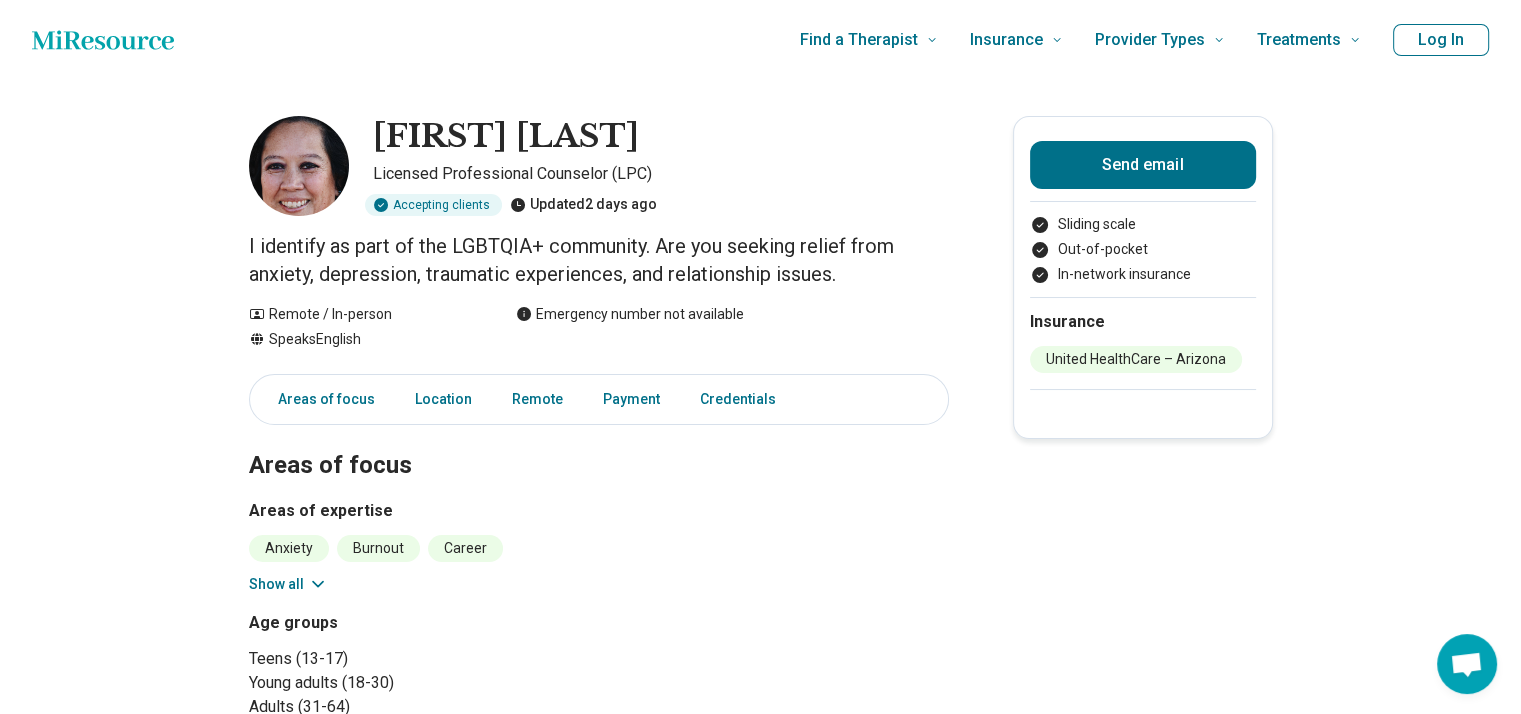 click on "Areas of focus Areas of expertise Anxiety Burnout Career Childhood Abuse Conflict Resolution Depression Divorce Financial Concerns Gender Identity Life Transitions Loneliness/Isolation Parenting Concerns Peer Difficulties Performance Anxiety Personal Growth Physical Assault Polyamorous relationship Posttraumatic Stress Disorder (PTSD) Racial Identity Racial/Cultural Oppression or Trauma Relationship Violence/Stalking/Harassment Relationship(s) with Friends/Roommates Relationship(s) with Parents/Children/Family Relationship(s) with Partner/Husband/Wife School Concerns Self-Esteem Self-Harm Sexual Assault Sexual Concerns Sexual Identity Social Anxiety Suicidal Ideation Trauma Women's Issues Work/Life Balance Show all Age groups Teens (13-17) Young adults (18-30) Adults (31-64) Seniors (65 or older)" at bounding box center (599, 584) 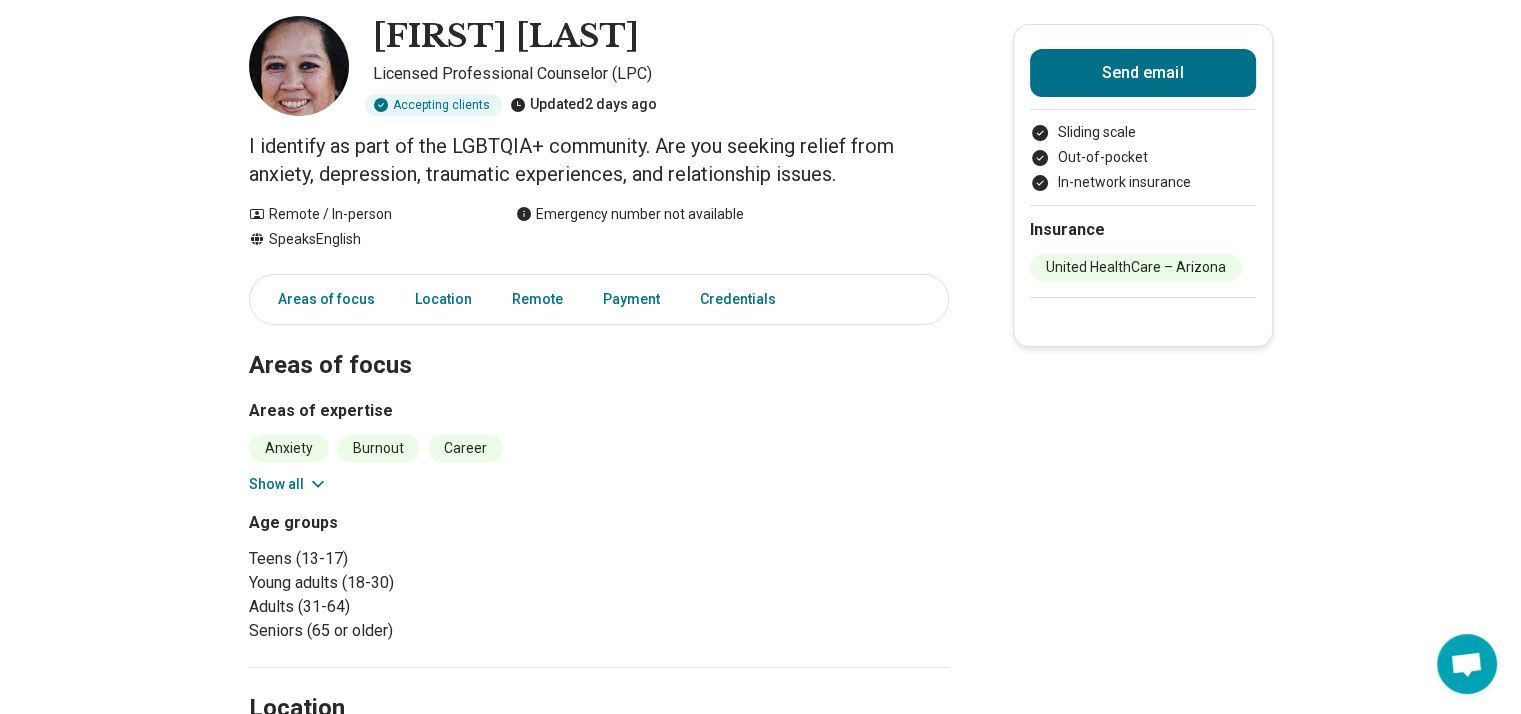 click on "Areas of focus Areas of expertise Anxiety Burnout Career Childhood Abuse Conflict Resolution Depression Divorce Financial Concerns Gender Identity Life Transitions Loneliness/Isolation Parenting Concerns Peer Difficulties Performance Anxiety Personal Growth Physical Assault Polyamorous relationship Posttraumatic Stress Disorder (PTSD) Racial Identity Racial/Cultural Oppression or Trauma Relationship Violence/Stalking/Harassment Relationship(s) with Friends/Roommates Relationship(s) with Parents/Children/Family Relationship(s) with Partner/Husband/Wife School Concerns Self-Esteem Self-Harm Sexual Assault Sexual Concerns Sexual Identity Social Anxiety Suicidal Ideation Trauma Women's Issues Work/Life Balance Show all Age groups Teens (13-17) Young adults (18-30) Adults (31-64) Seniors (65 or older)" at bounding box center (599, 484) 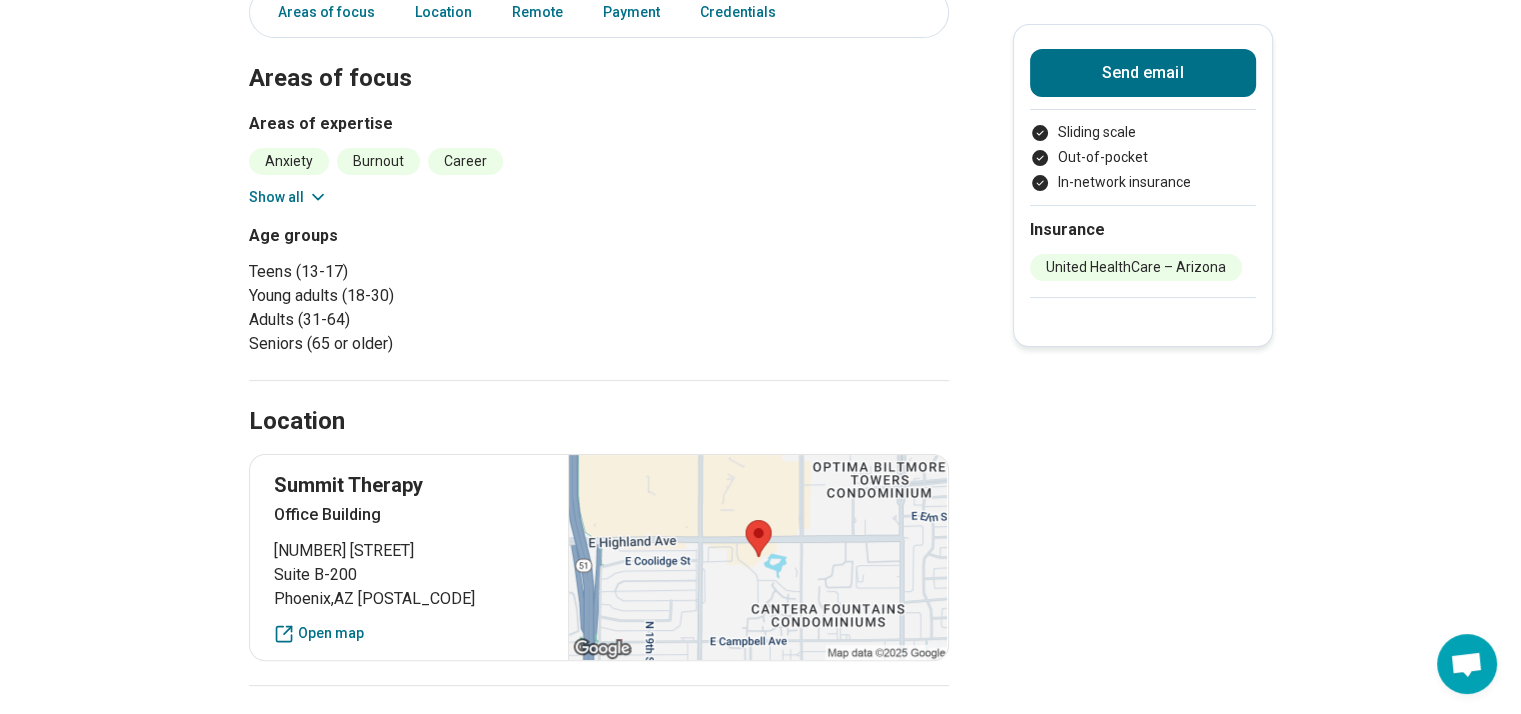 click on "Location Summit Therapy Office Building [NUMBER] [STREET] Suite B-200 [CITY], [STATE] [POSTAL_CODE] Open map" at bounding box center [599, 533] 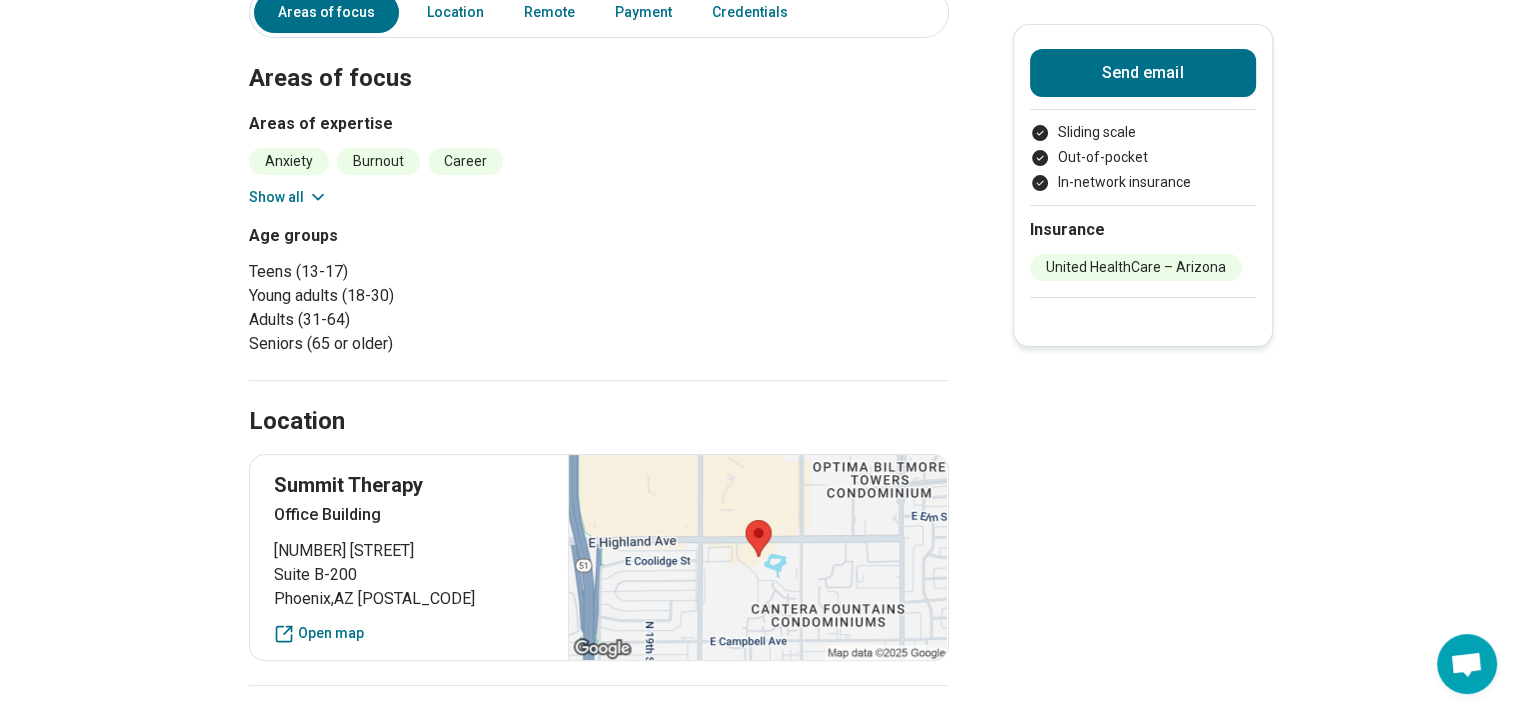 scroll, scrollTop: 400, scrollLeft: 0, axis: vertical 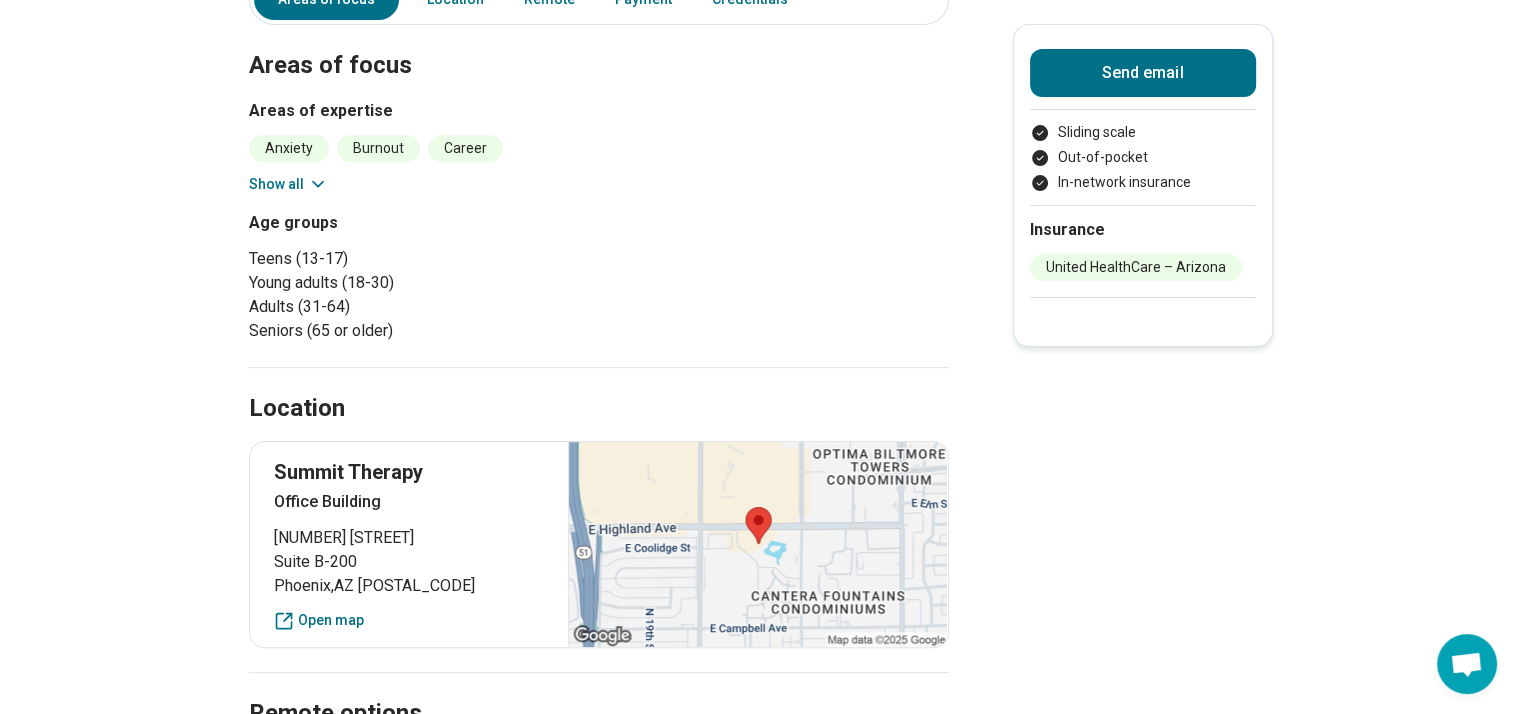 click on "Age groups Teens (13-17) Young adults (18-30) Adults (31-64) Seniors (65 or older)" at bounding box center [599, 277] 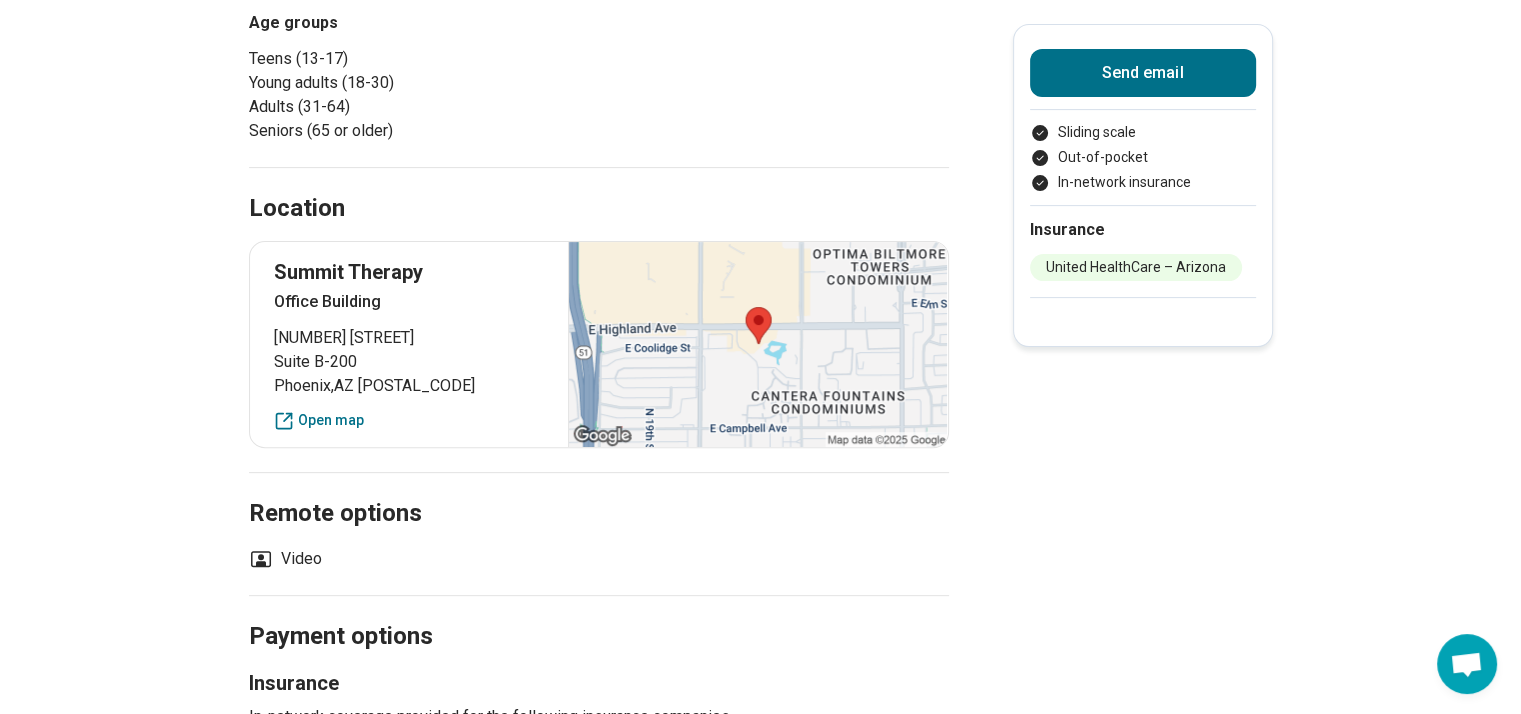 click on "[FIRST] [LAST], Licensed Professional Counselor (LPC) Accepting clients Updated 2 days ago I identify as part of the LGBTQIA+ community. Are you seeking relief from anxiety, depression, traumatic experiences, and relationship issues. Remote / In-person Speaks English Emergency number not available Send email Sliding scale Out-of-pocket In-network insurance Insurance United HealthCare – Arizona Areas of focus Location Remote Payment Credentials Areas of focus Areas of expertise Anxiety Burnout Career Childhood Abuse Conflict Resolution Depression Divorce Financial Concerns Gender Identity Life Transitions Loneliness/Isolation Parenting Concerns Peer Difficulties Performance Anxiety Personal Growth Physical Assault Polyamorous relationship Posttraumatic Stress Disorder (PTSD) Racial Identity Racial/Cultural Oppression or Trauma Relationship Violence/Stalking/Harassment Relationship(s) with Friends/Roommates Relationship(s) with Parents/Children/Family Relationship(s) with Partner/Husband/Wife ," at bounding box center [760, 293] 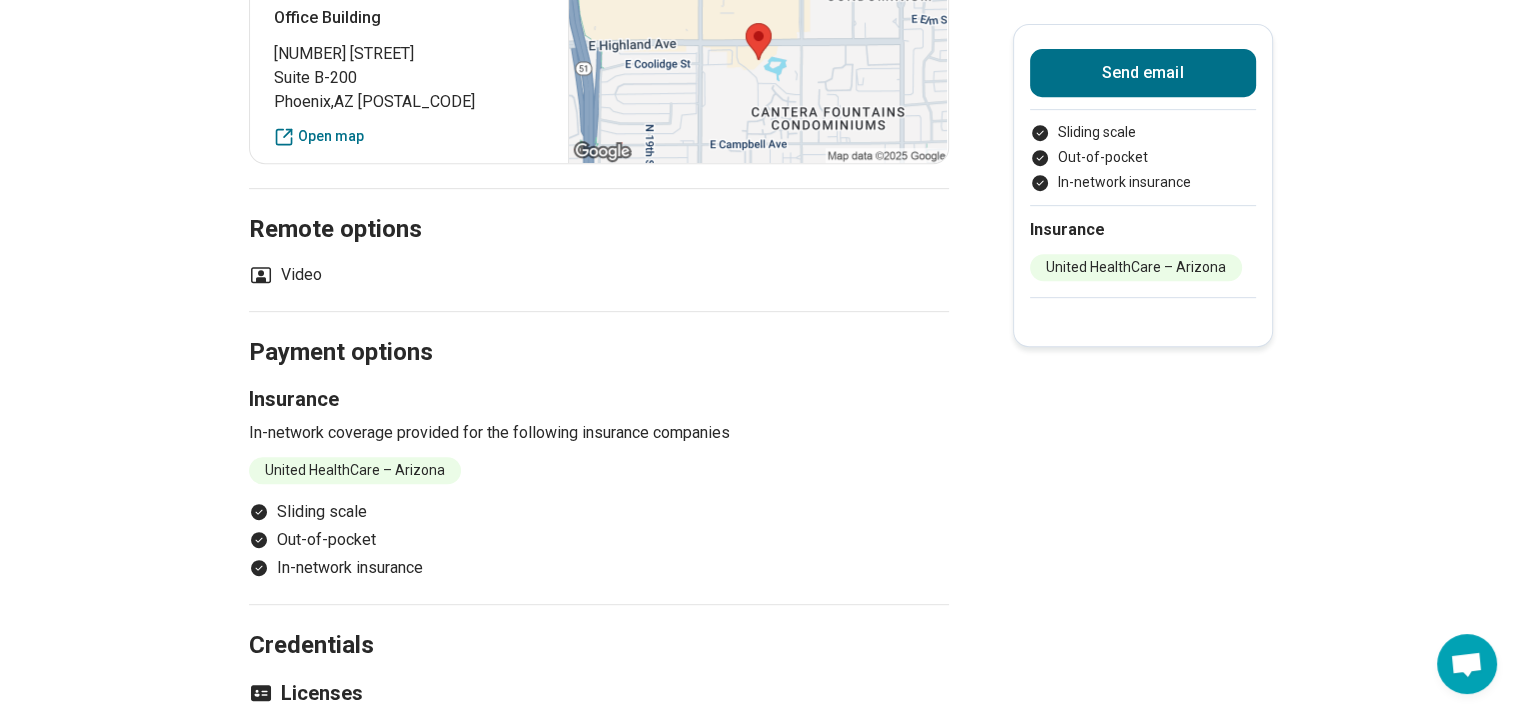 scroll, scrollTop: 900, scrollLeft: 0, axis: vertical 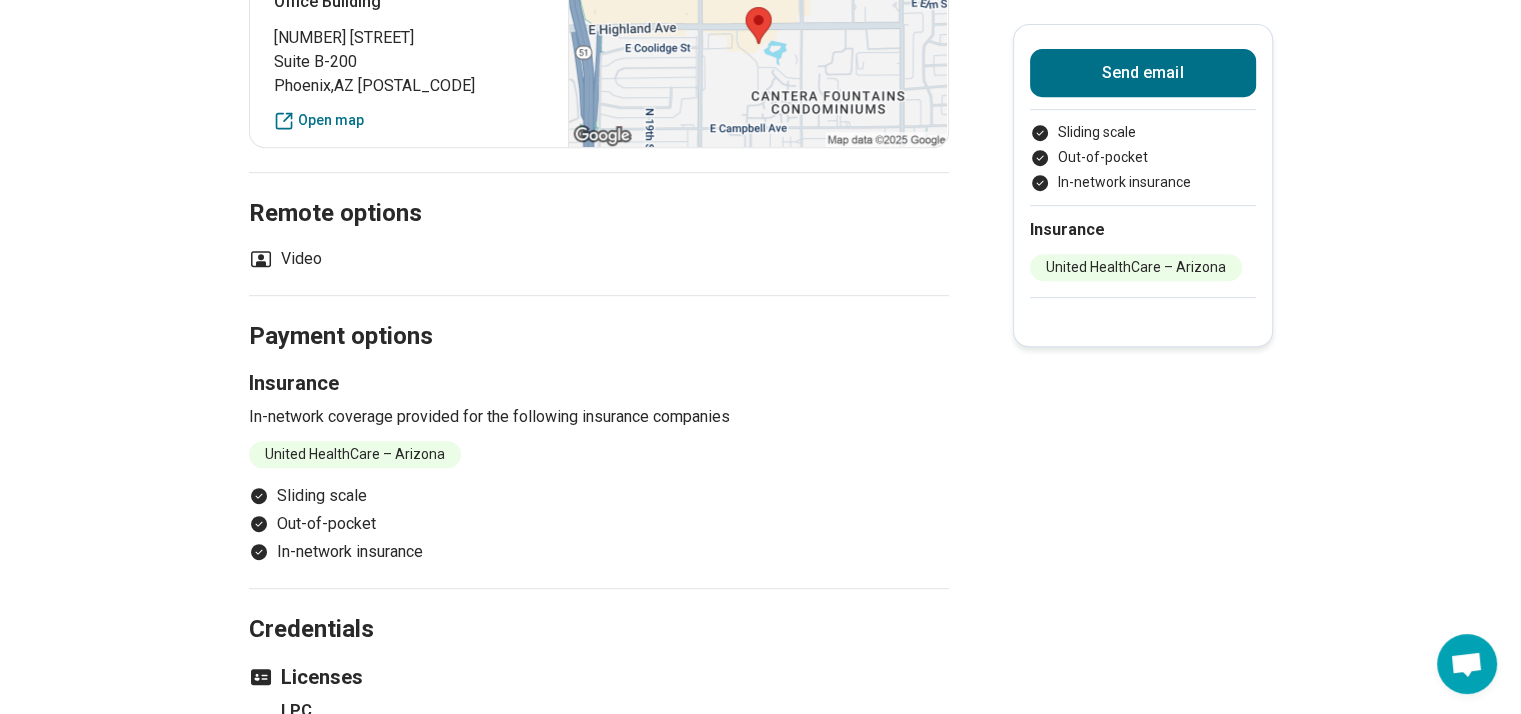 click on "Insurance In-network coverage provided for the following insurance companies United HealthCare – Arizona" at bounding box center [599, 418] 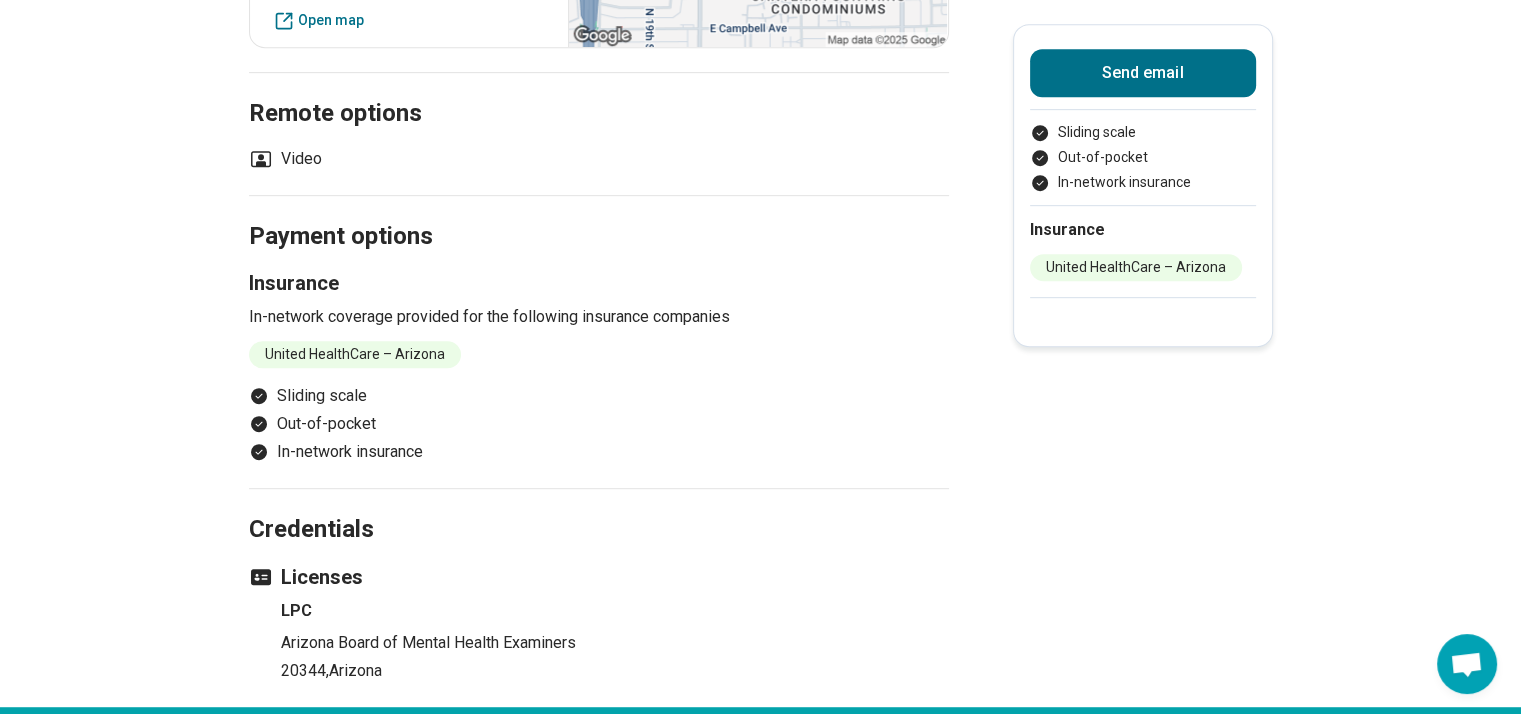 click on "In-network insurance" at bounding box center (599, 452) 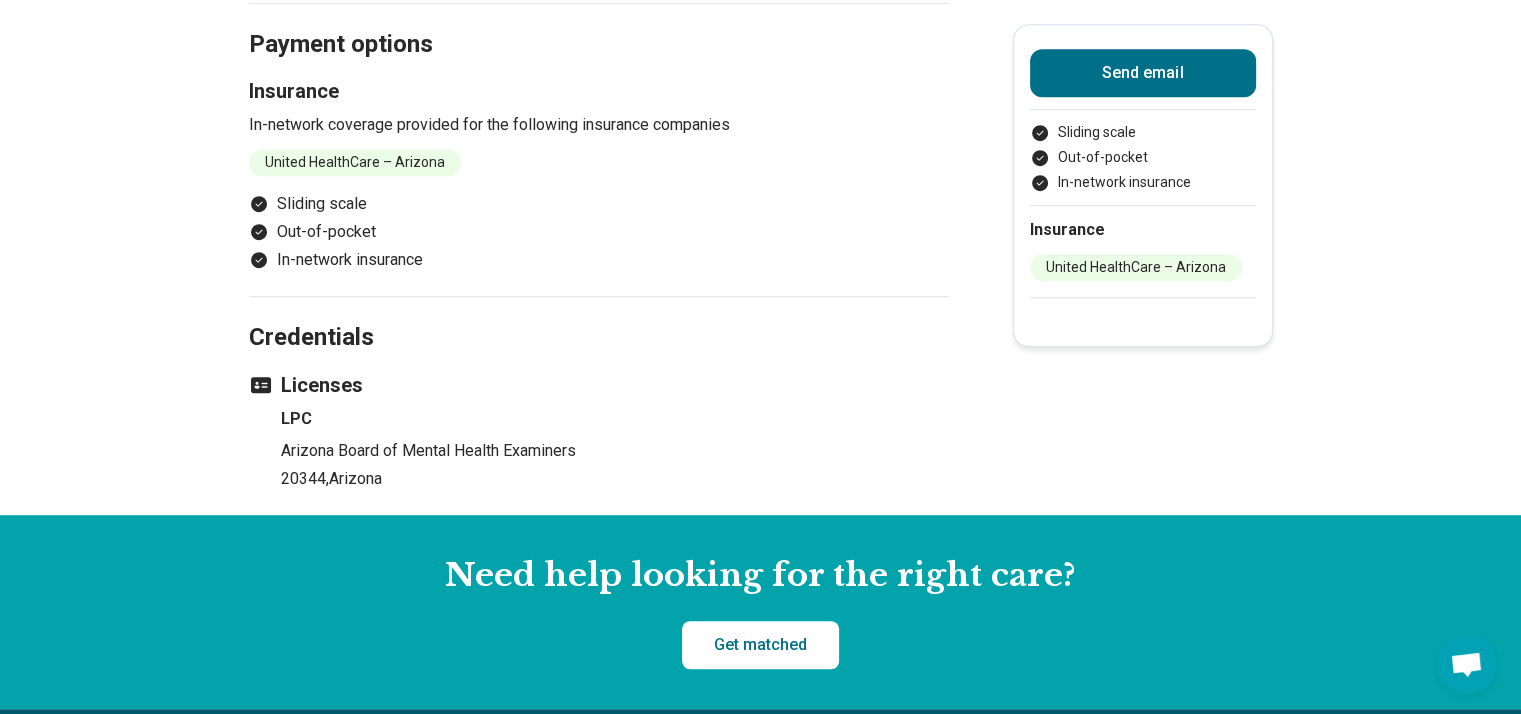 click on "Arizona Board of Mental Health Examiners" at bounding box center [615, 451] 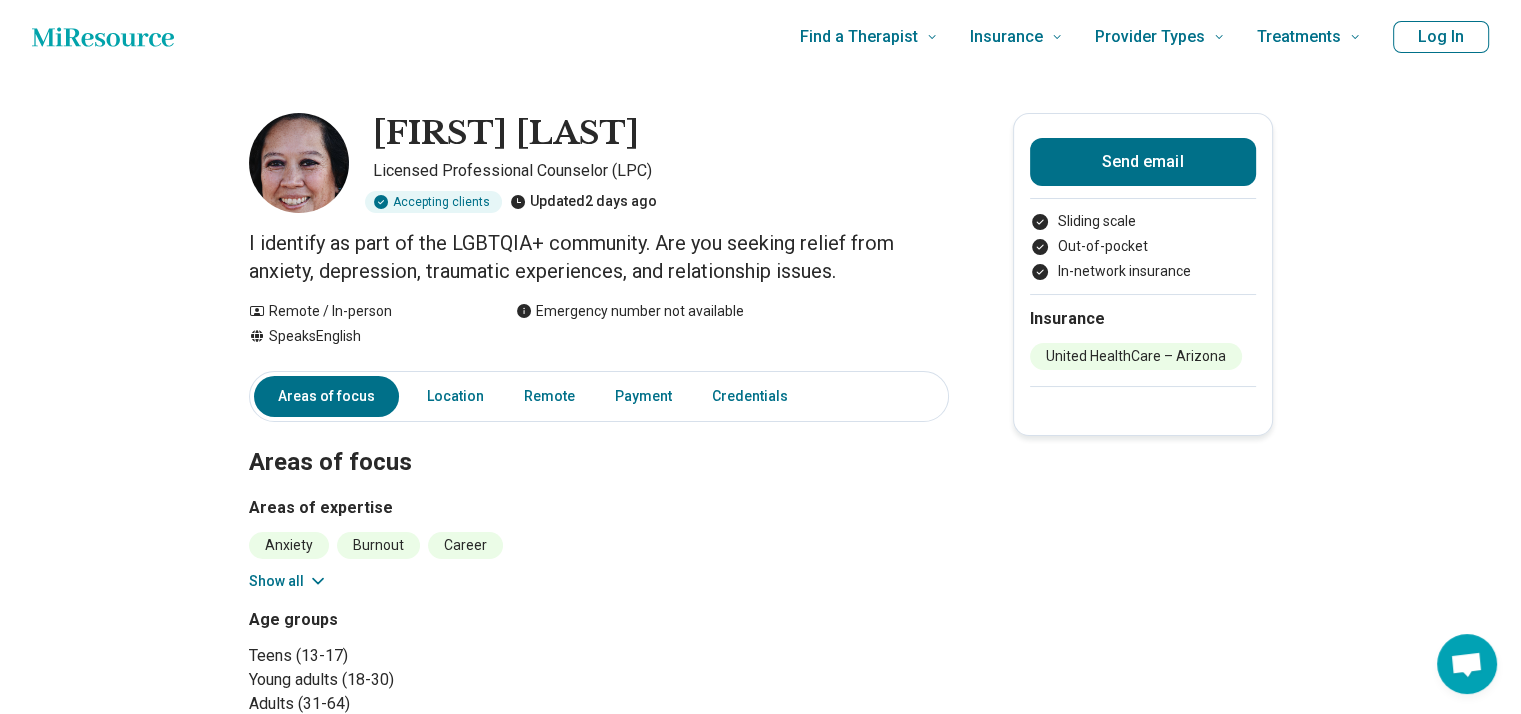 scroll, scrollTop: 0, scrollLeft: 0, axis: both 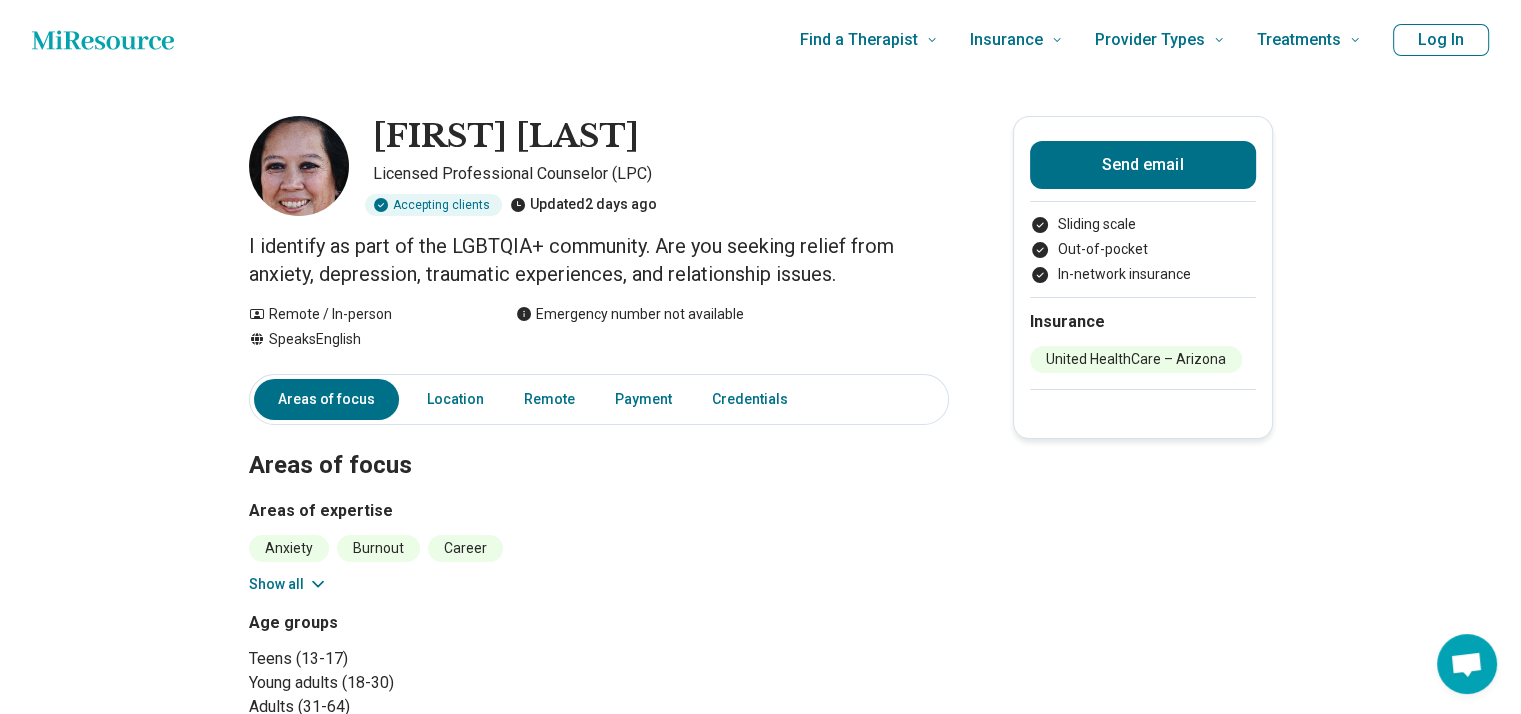 click on "Areas of focus" at bounding box center (599, 442) 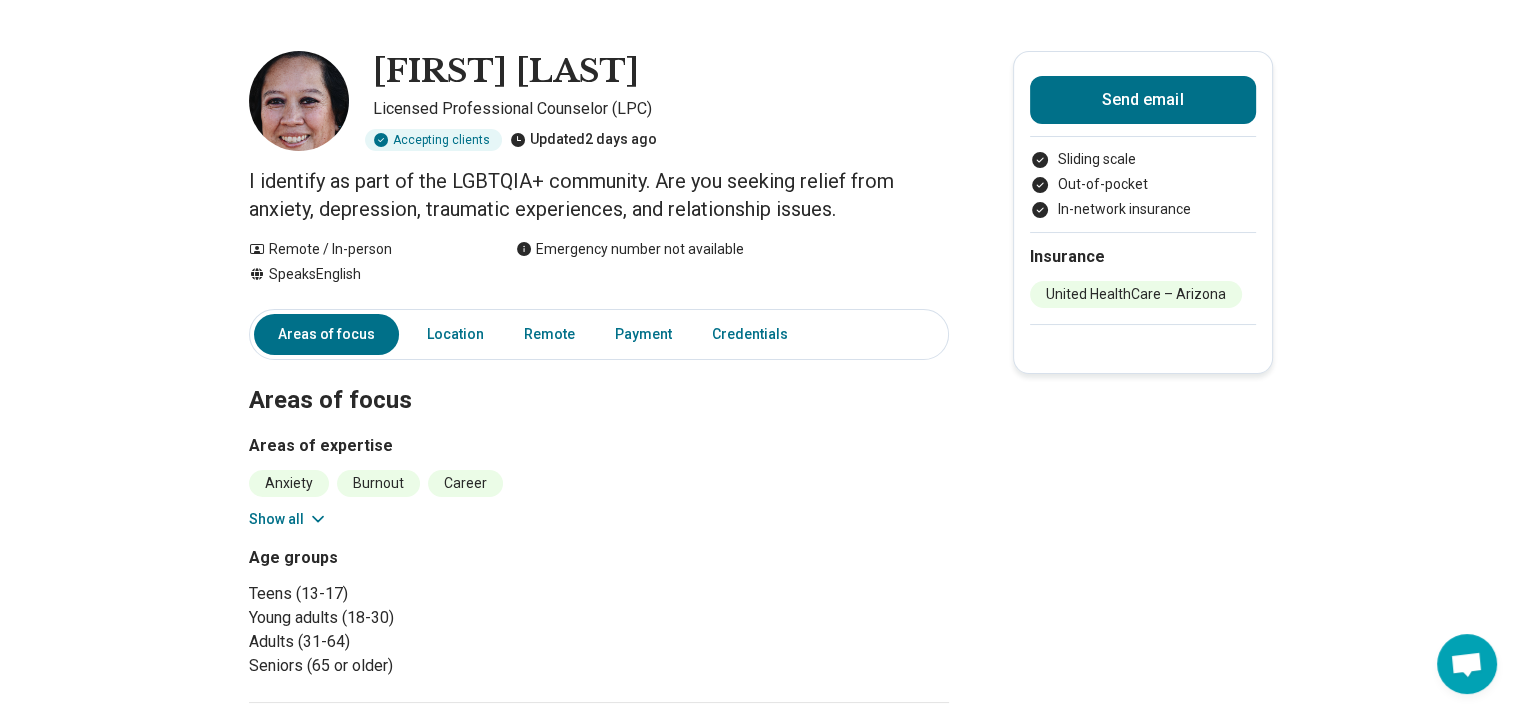 scroll, scrollTop: 100, scrollLeft: 0, axis: vertical 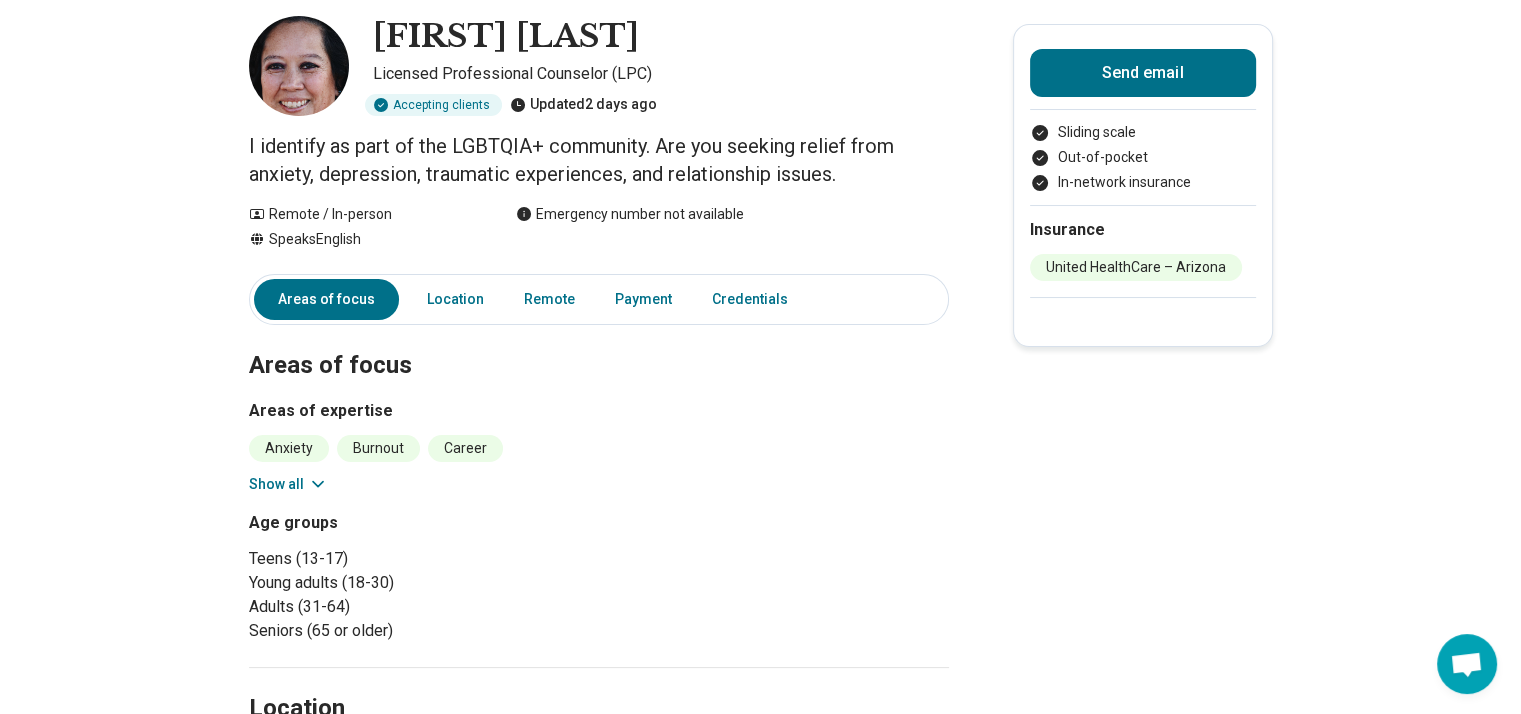 click on "Anxiety Burnout Career Childhood Abuse Conflict Resolution Depression Divorce Financial Concerns Gender Identity Life Transitions Loneliness/Isolation Parenting Concerns Peer Difficulties Performance Anxiety Personal Growth Physical Assault Polyamorous relationship Posttraumatic Stress Disorder (PTSD) Racial Identity Racial/Cultural Oppression or Trauma Relationship Violence/Stalking/Harassment Relationship(s) with Friends/Roommates Relationship(s) with Parents/Children/Family Relationship(s) with Partner/Husband/Wife School Concerns Self-Esteem Self-Harm Sexual Assault Sexual Concerns Sexual Identity Social Anxiety Suicidal Ideation Trauma Women's Issues Work/Life Balance" at bounding box center [599, 448] 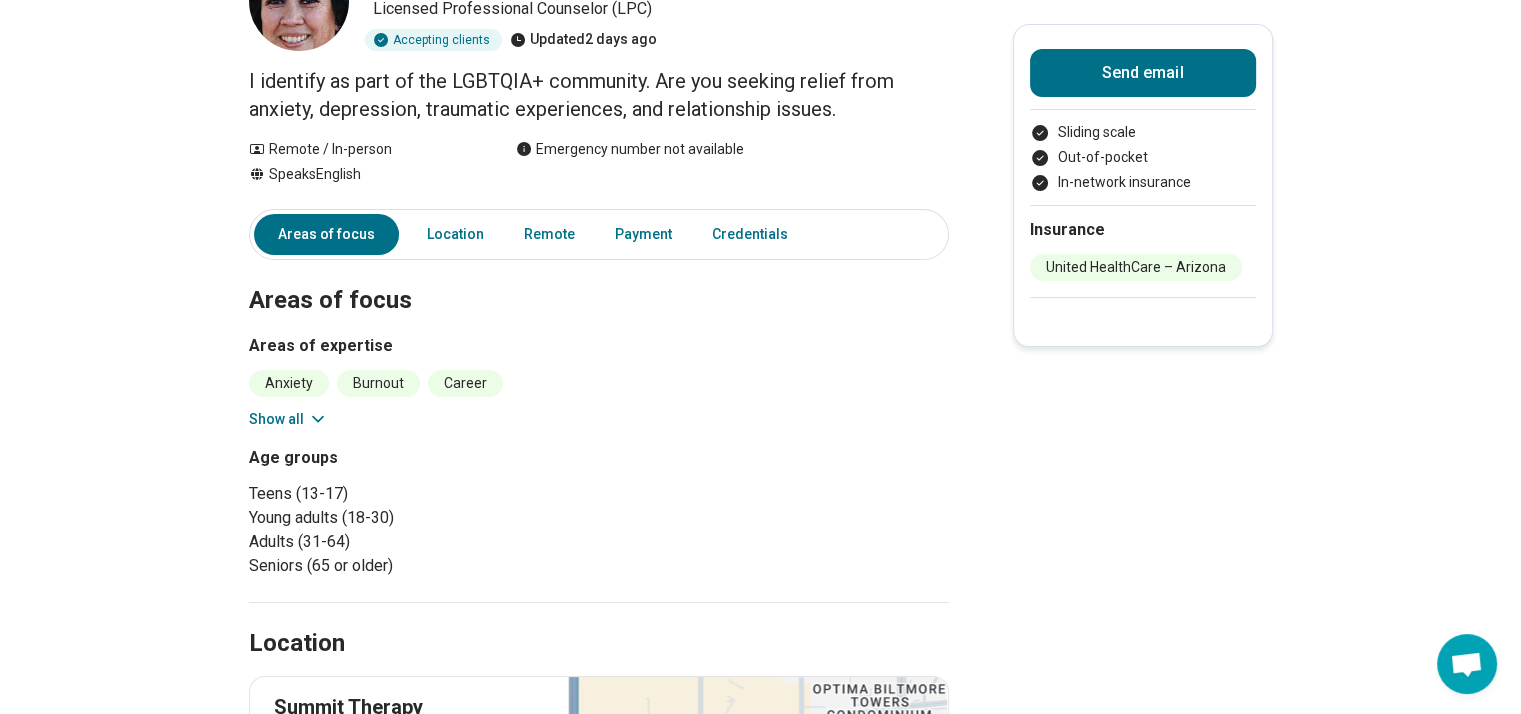 scroll, scrollTop: 200, scrollLeft: 0, axis: vertical 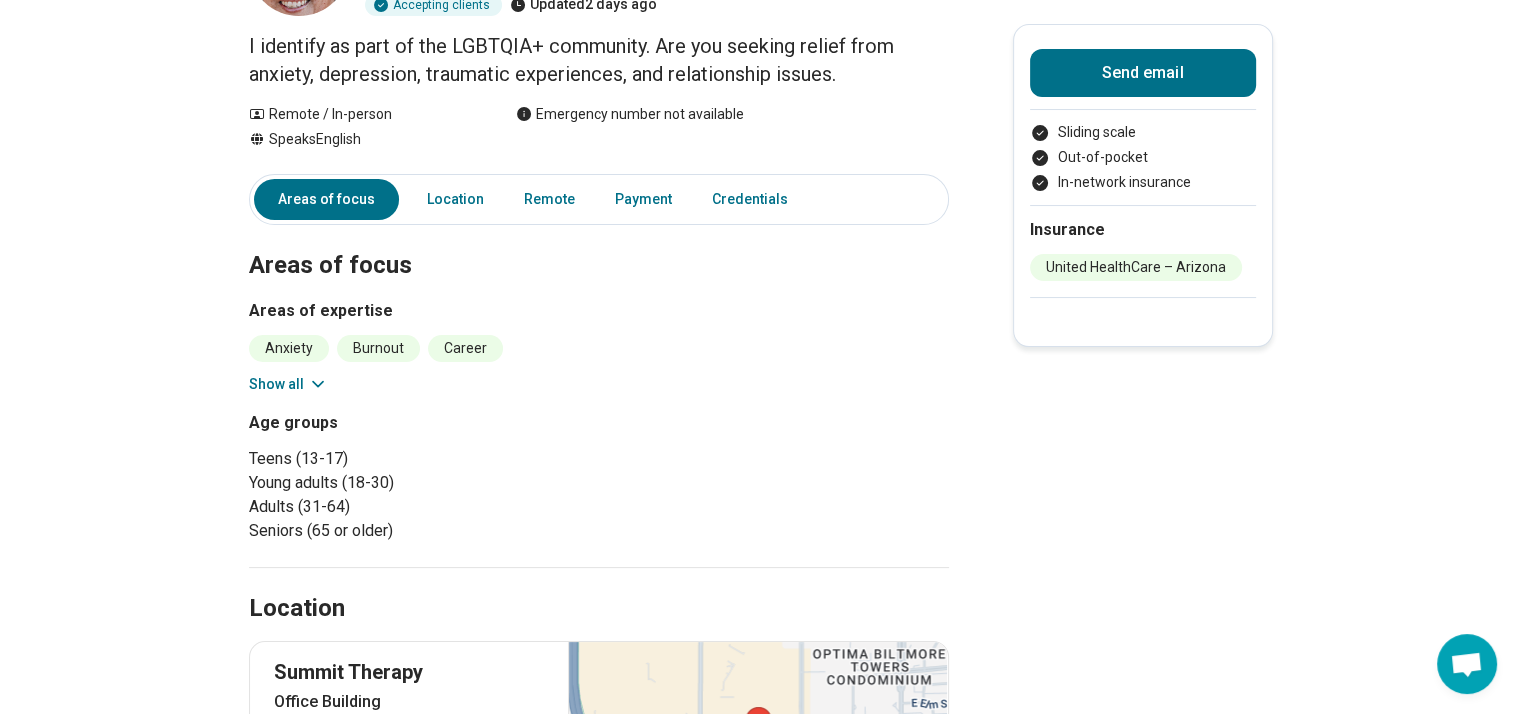 click on "Age groups Teens (13-17) Young adults (18-30) Adults (31-64) Seniors (65 or older)" at bounding box center [599, 477] 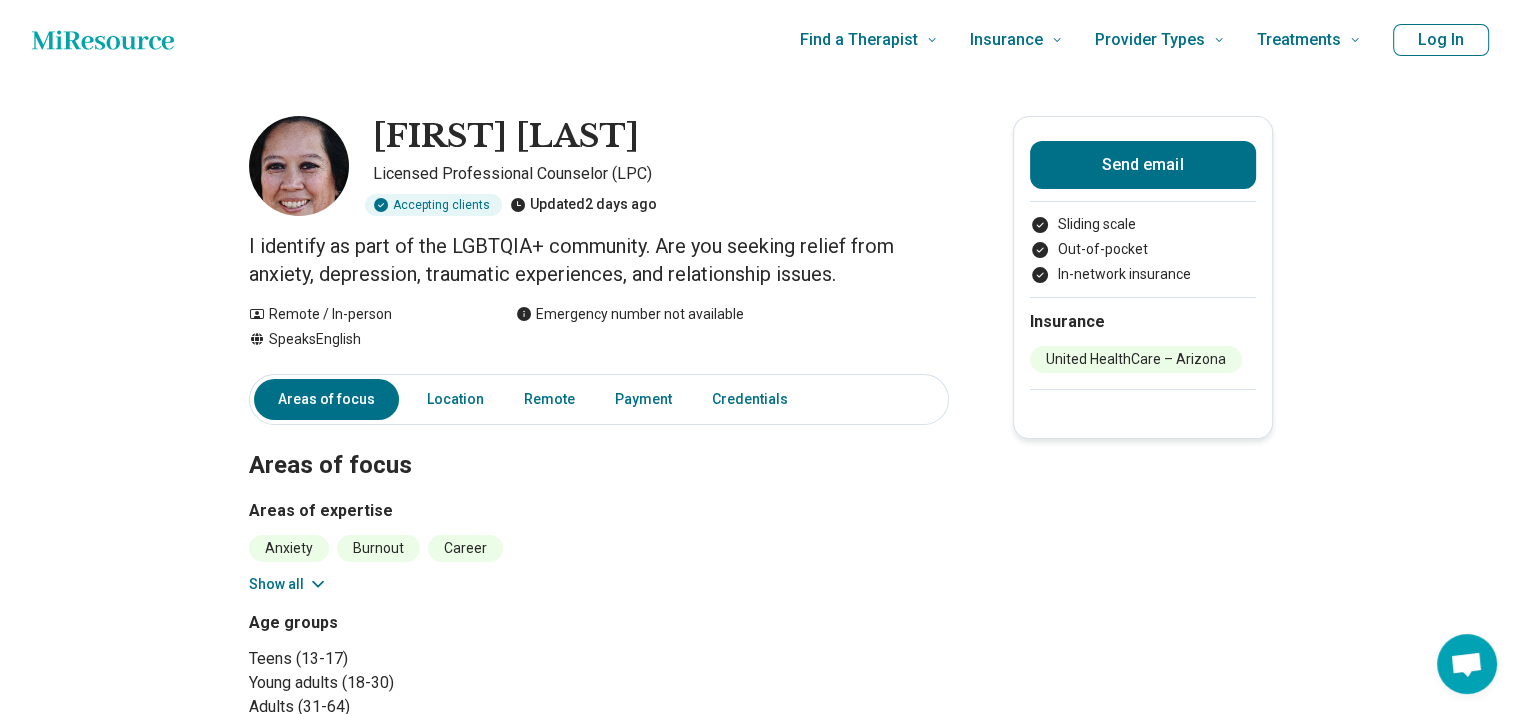 click on "Anxiety Burnout Career Childhood Abuse Conflict Resolution Depression Divorce Financial Concerns Gender Identity Life Transitions Loneliness/Isolation Parenting Concerns Peer Difficulties Performance Anxiety Personal Growth Physical Assault Polyamorous relationship Posttraumatic Stress Disorder (PTSD) Racial Identity Racial/Cultural Oppression or Trauma Relationship Violence/Stalking/Harassment Relationship(s) with Friends/Roommates Relationship(s) with Parents/Children/Family Relationship(s) with Partner/Husband/Wife School Concerns Self-Esteem Self-Harm Sexual Assault Sexual Concerns Sexual Identity Social Anxiety Suicidal Ideation Trauma Women's Issues Work/Life Balance" at bounding box center (599, 548) 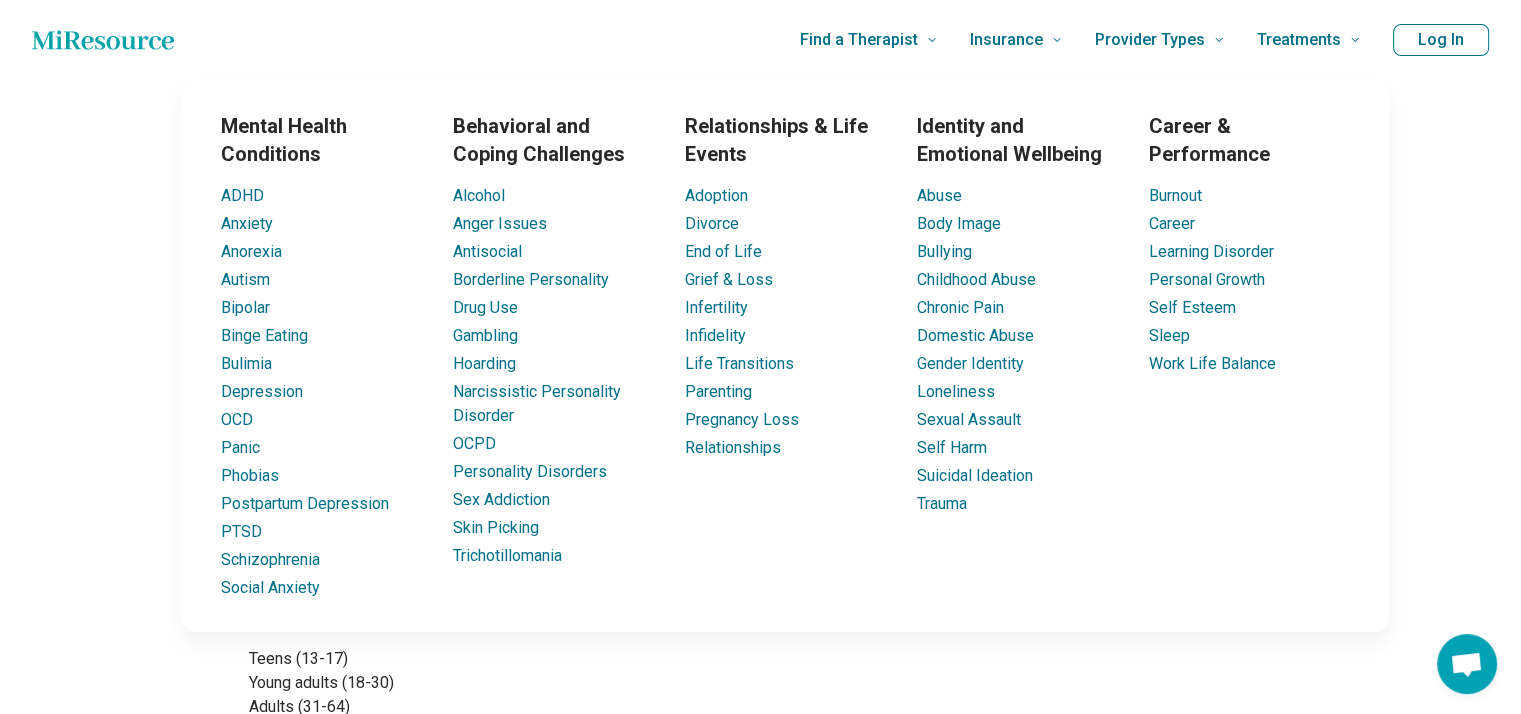 click on "Age groups Teens (13-17) Young adults (18-30) Adults (31-64) Seniors (65 or older)" at bounding box center [599, 677] 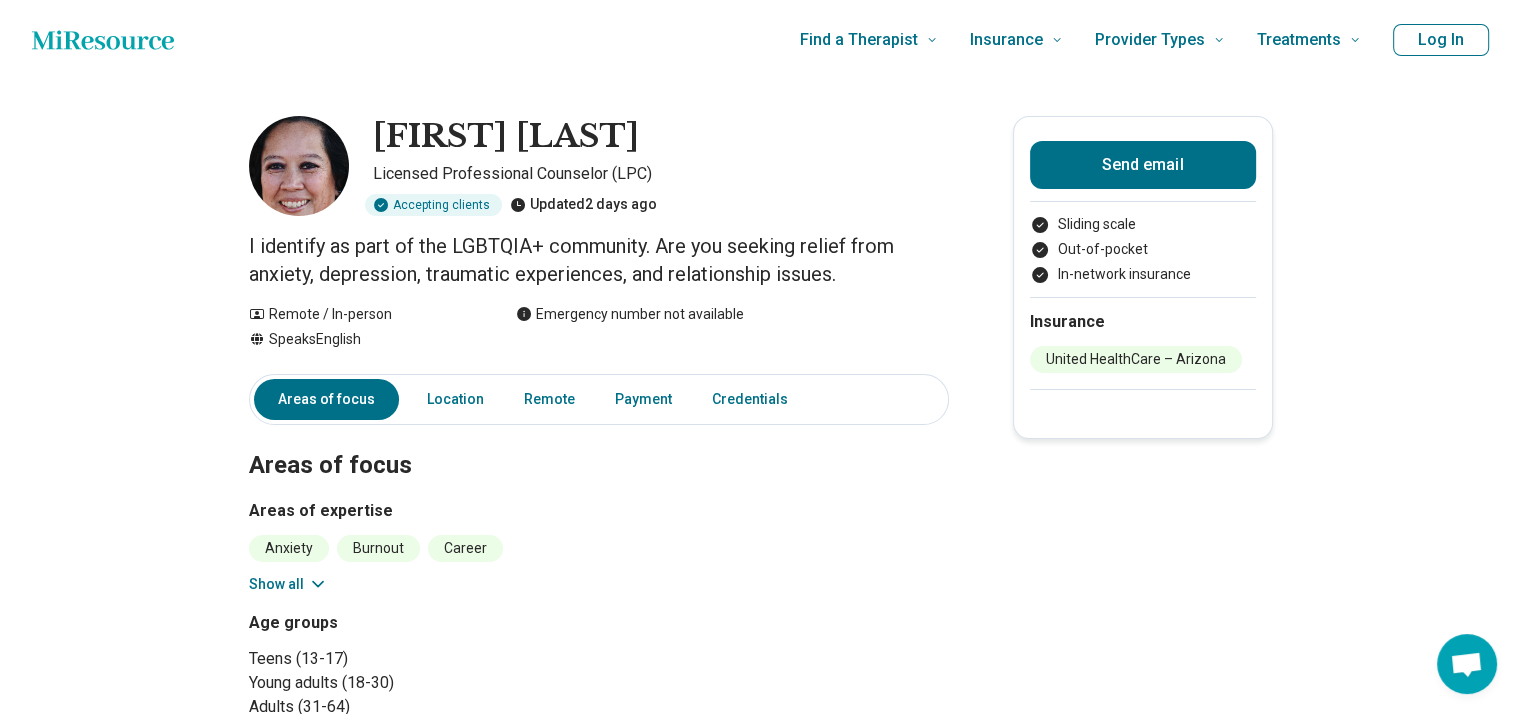 drag, startPoint x: 781, startPoint y: 661, endPoint x: 759, endPoint y: 629, distance: 38.832977 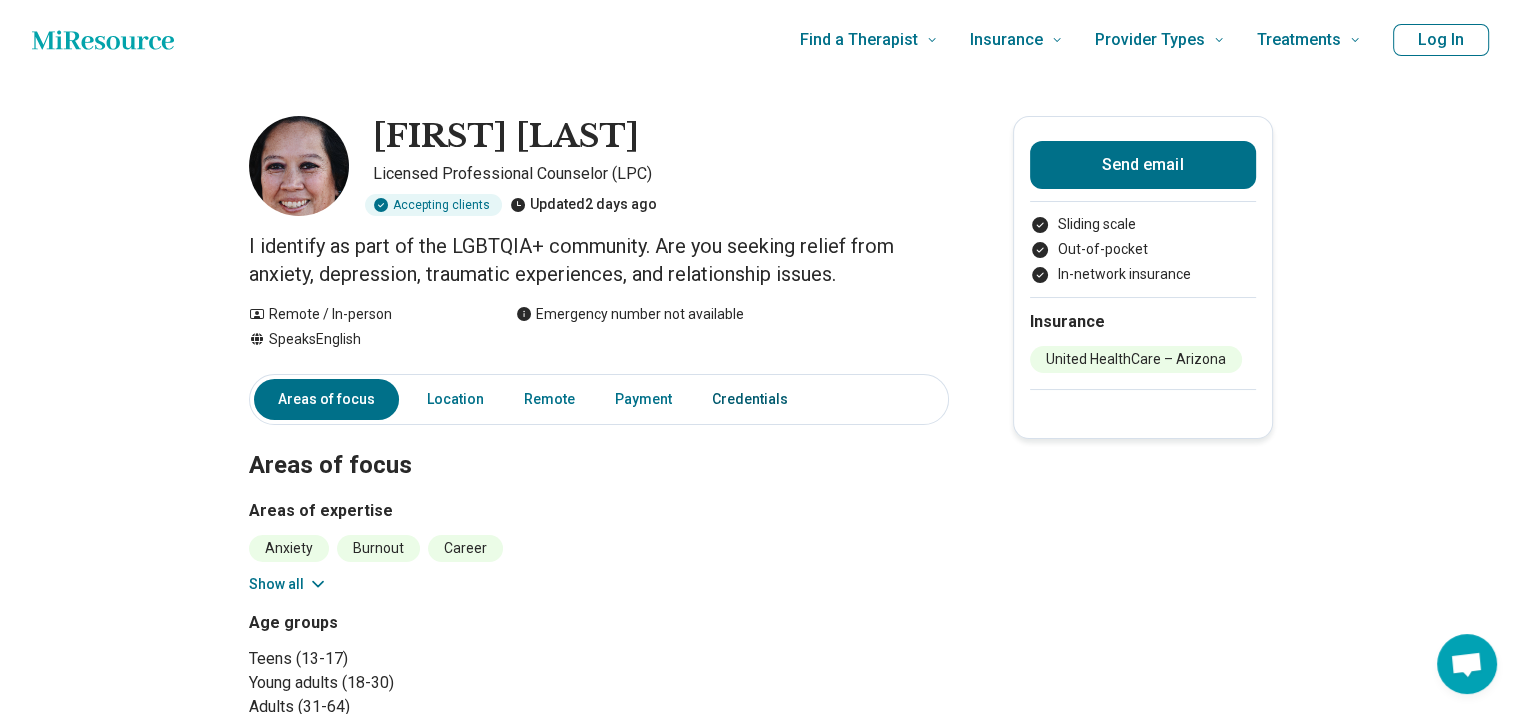 click on "Credentials" at bounding box center [756, 399] 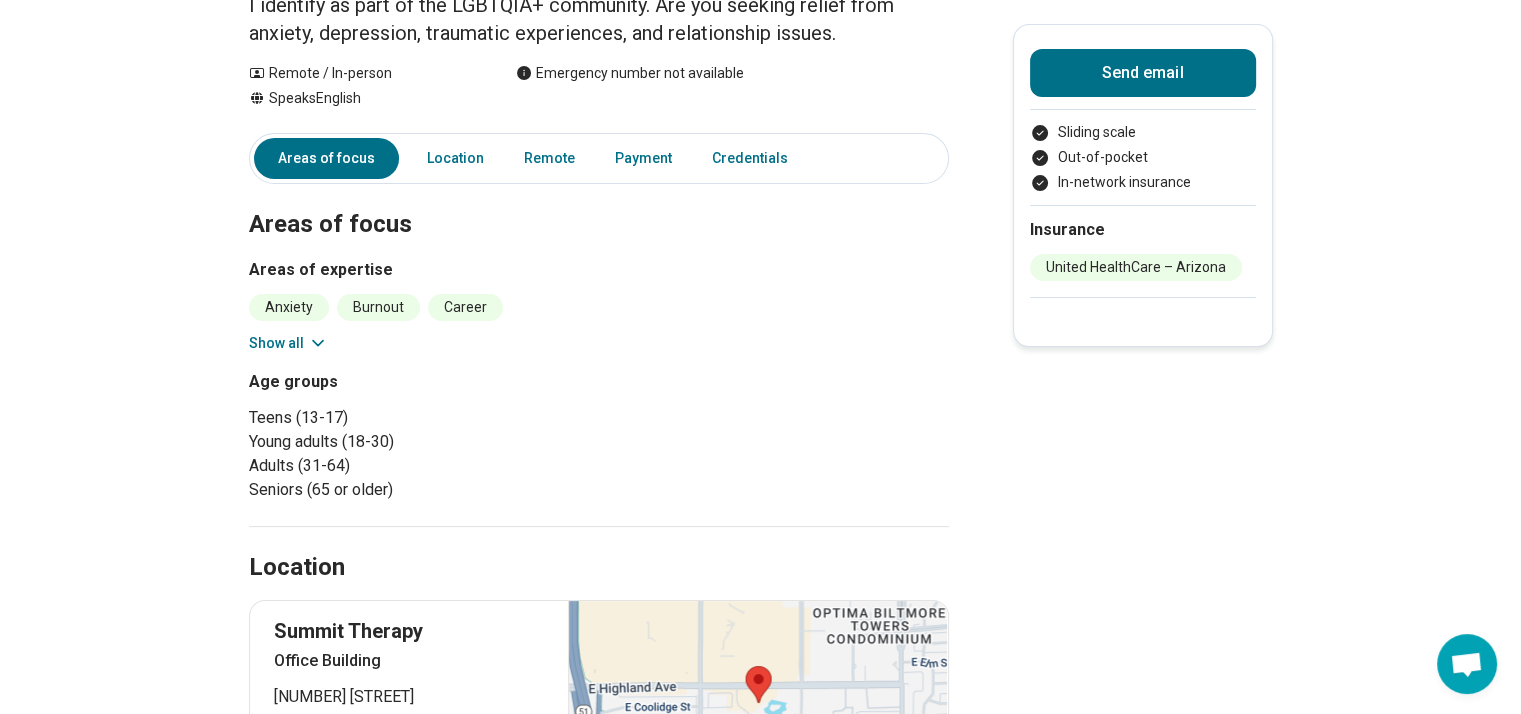 scroll, scrollTop: 0, scrollLeft: 0, axis: both 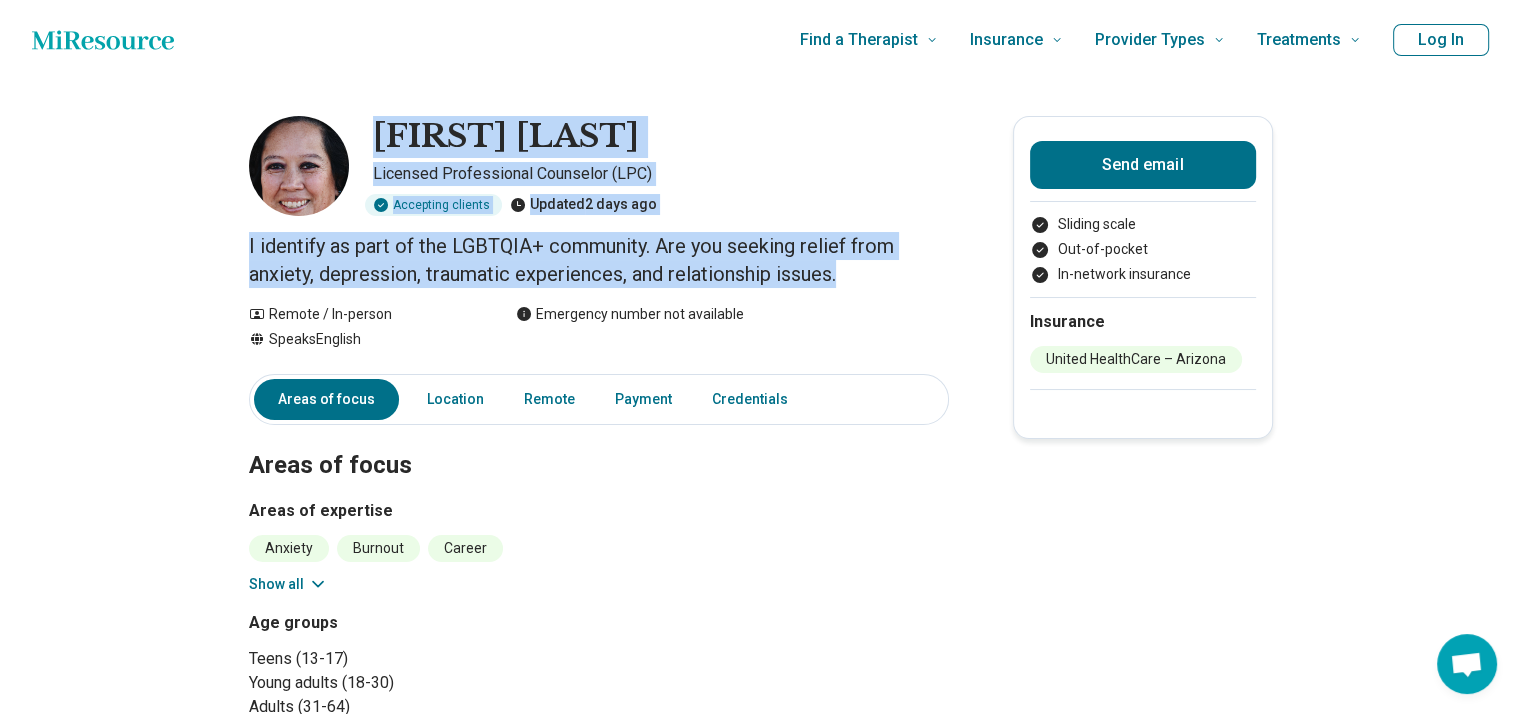 drag, startPoint x: 384, startPoint y: 140, endPoint x: 869, endPoint y: 294, distance: 508.86246 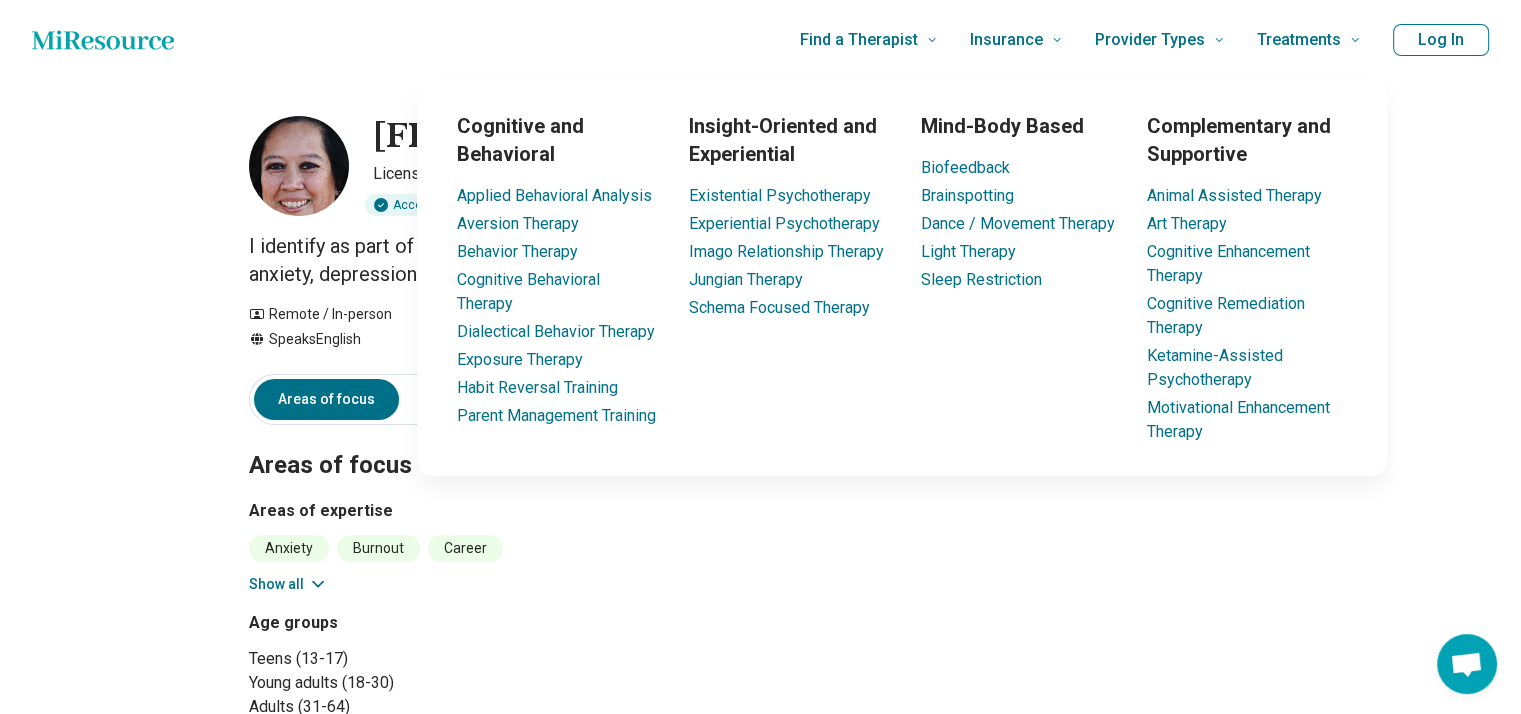 click on "Areas of focus Areas of expertise Anxiety Burnout Career Childhood Abuse Conflict Resolution Depression Divorce Financial Concerns Gender Identity Life Transitions Loneliness/Isolation Parenting Concerns Peer Difficulties Performance Anxiety Personal Growth Physical Assault Polyamorous relationship Posttraumatic Stress Disorder (PTSD) Racial Identity Racial/Cultural Oppression or Trauma Relationship Violence/Stalking/Harassment Relationship(s) with Friends/Roommates Relationship(s) with Parents/Children/Family Relationship(s) with Partner/Husband/Wife School Concerns Self-Esteem Self-Harm Sexual Assault Sexual Concerns Sexual Identity Social Anxiety Suicidal Ideation Trauma Women's Issues Work/Life Balance Show all Age groups Teens (13-17) Young adults (18-30) Adults (31-64) Seniors (65 or older)" at bounding box center (599, 584) 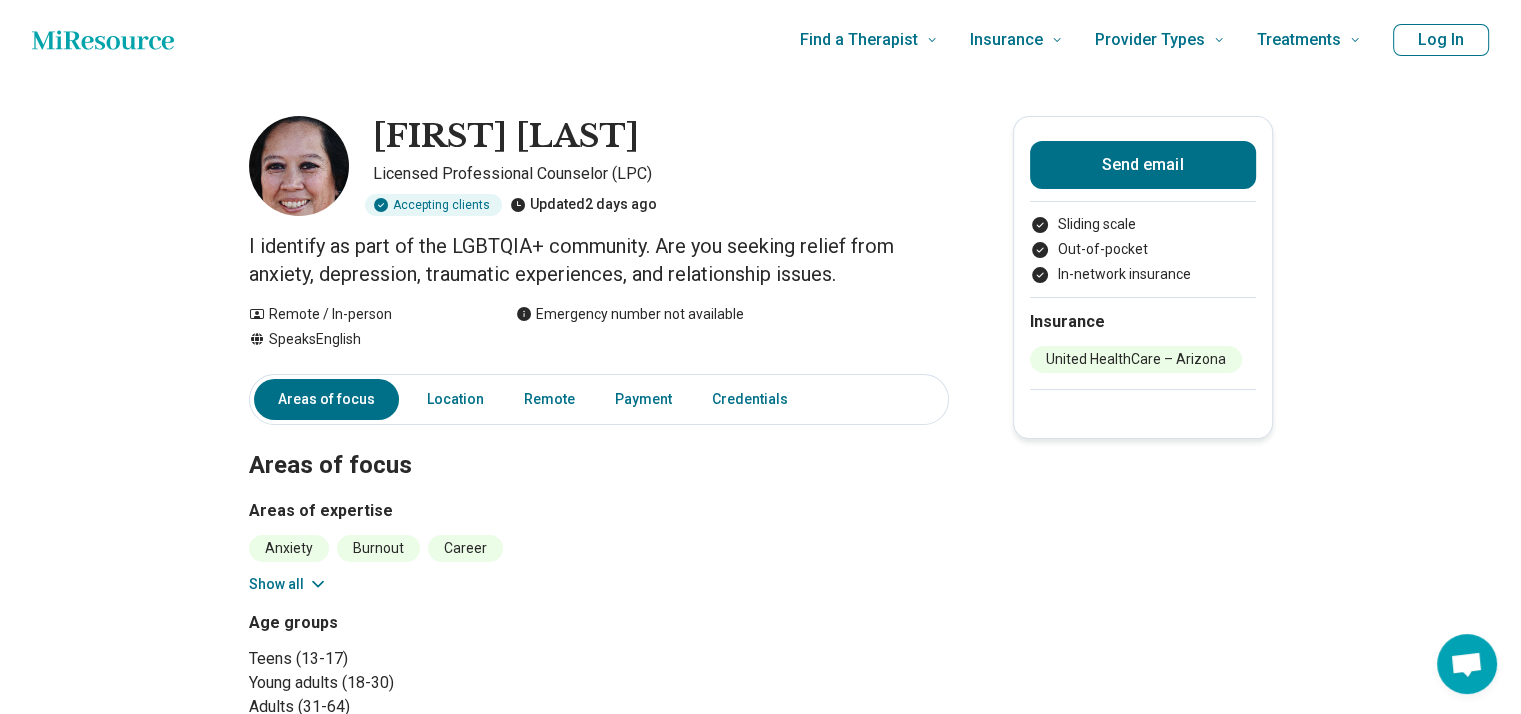 drag, startPoint x: 729, startPoint y: 568, endPoint x: 730, endPoint y: 464, distance: 104.00481 